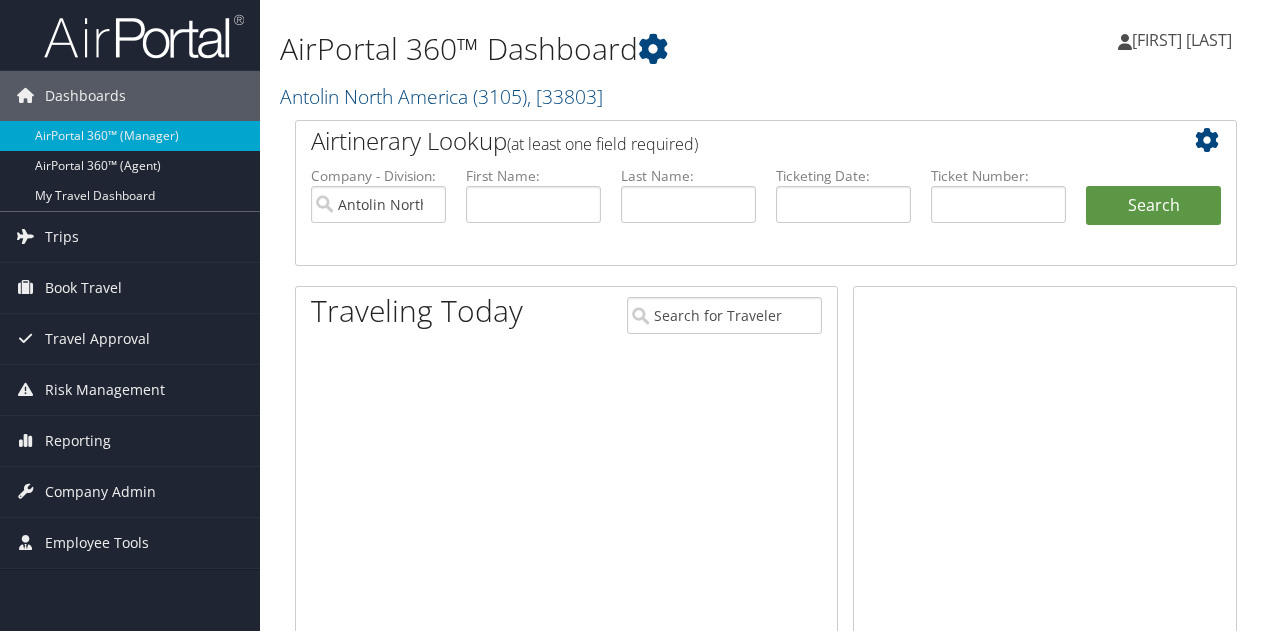 scroll, scrollTop: 0, scrollLeft: 0, axis: both 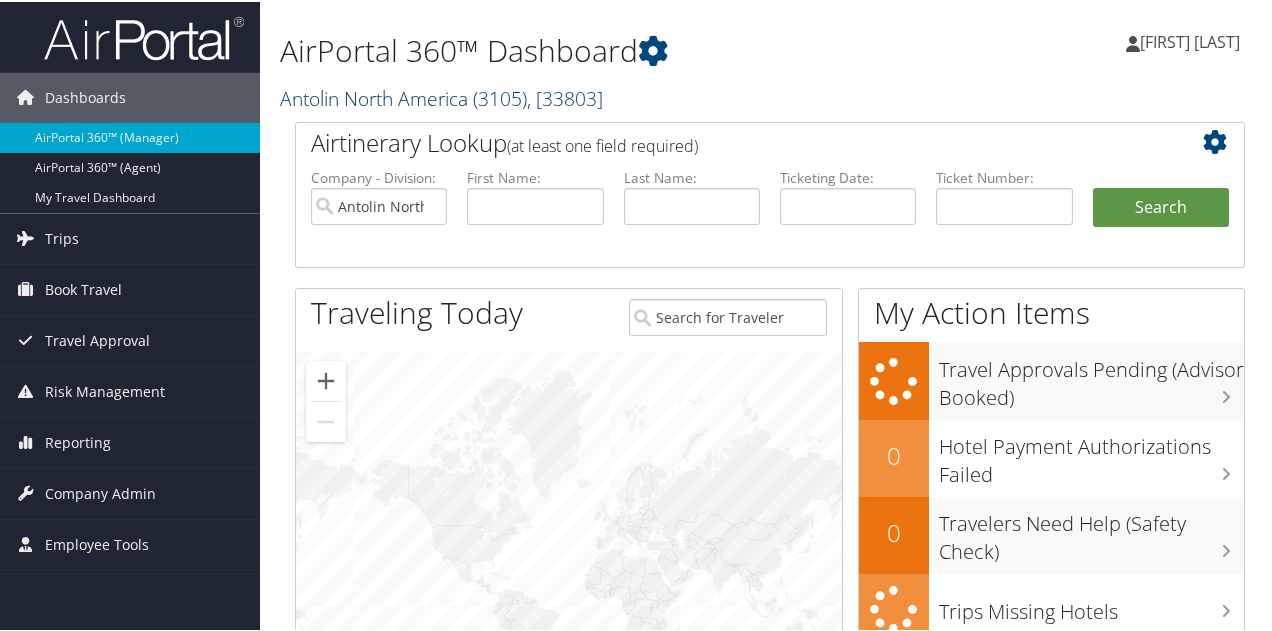 click on "Antolin North America   ( 3105 )  , [ 33803 ]" at bounding box center (441, 96) 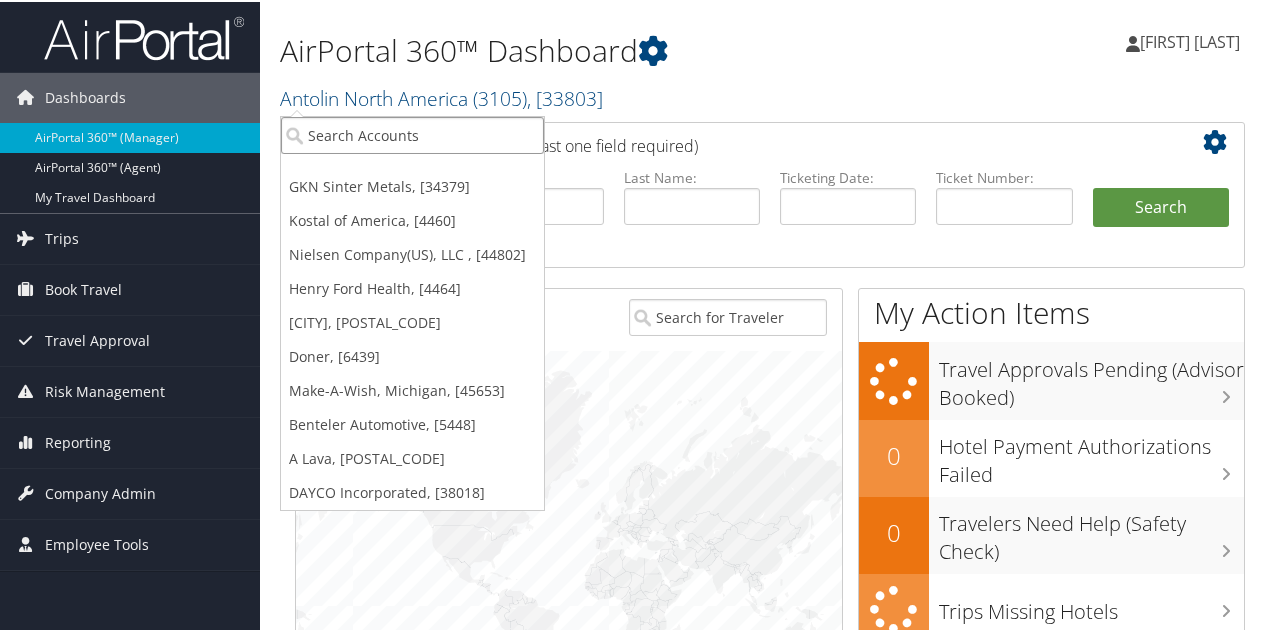 click at bounding box center (412, 133) 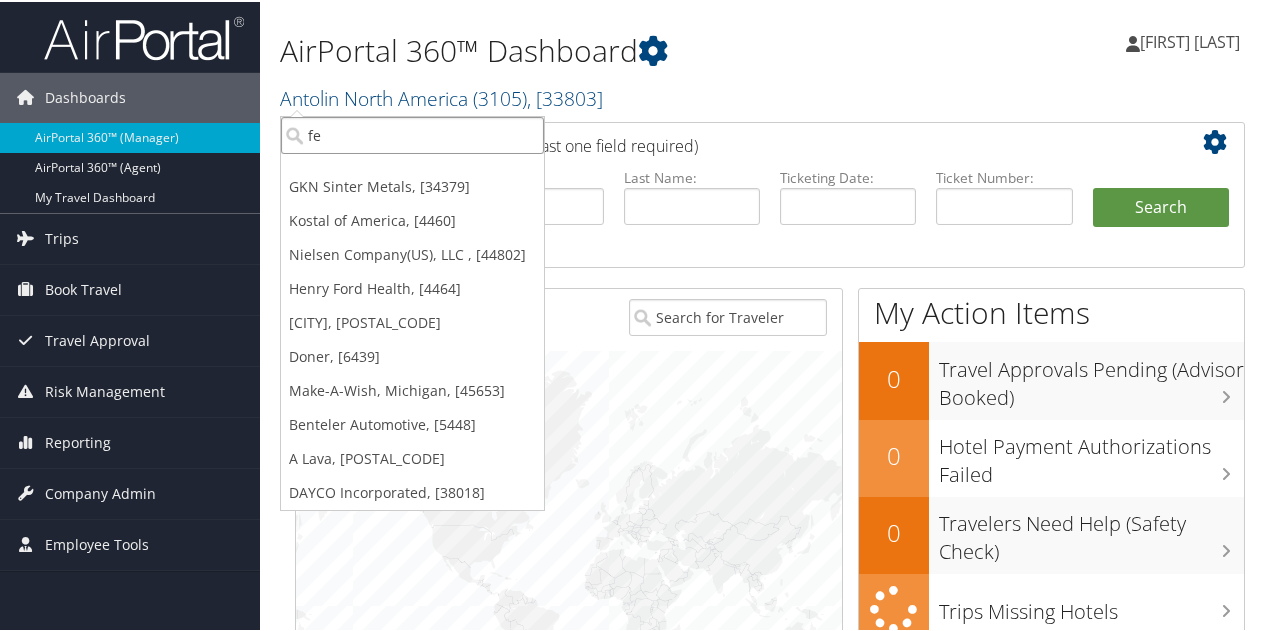 type on "fev" 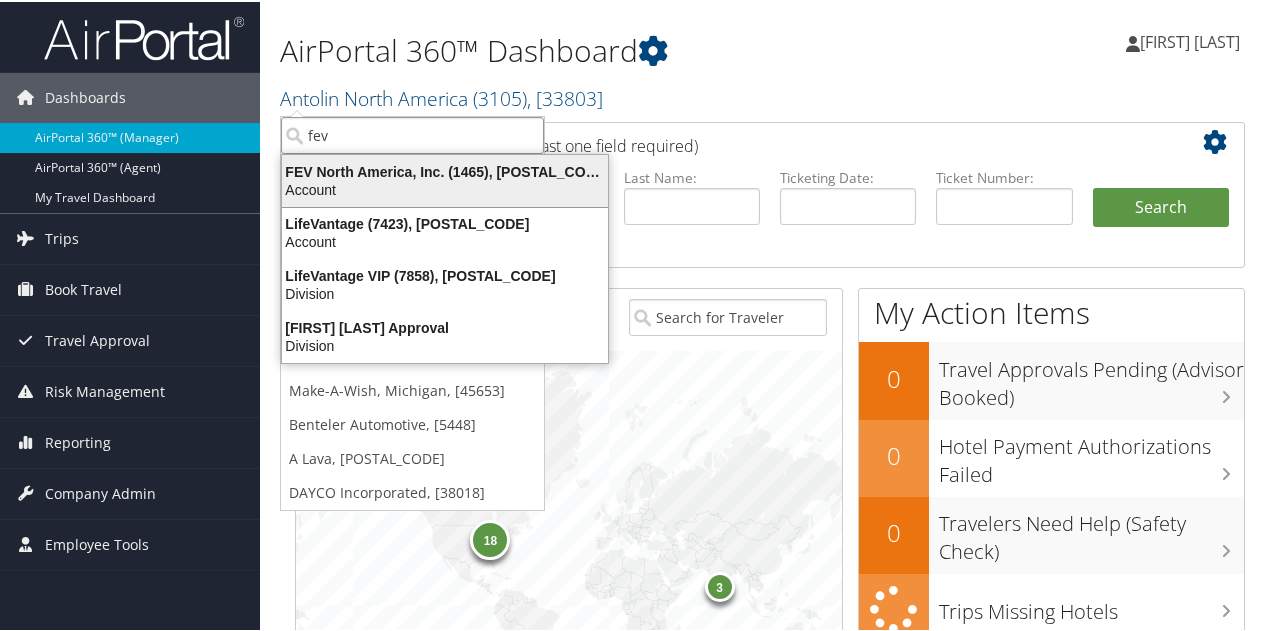 click on "Account" at bounding box center (445, 188) 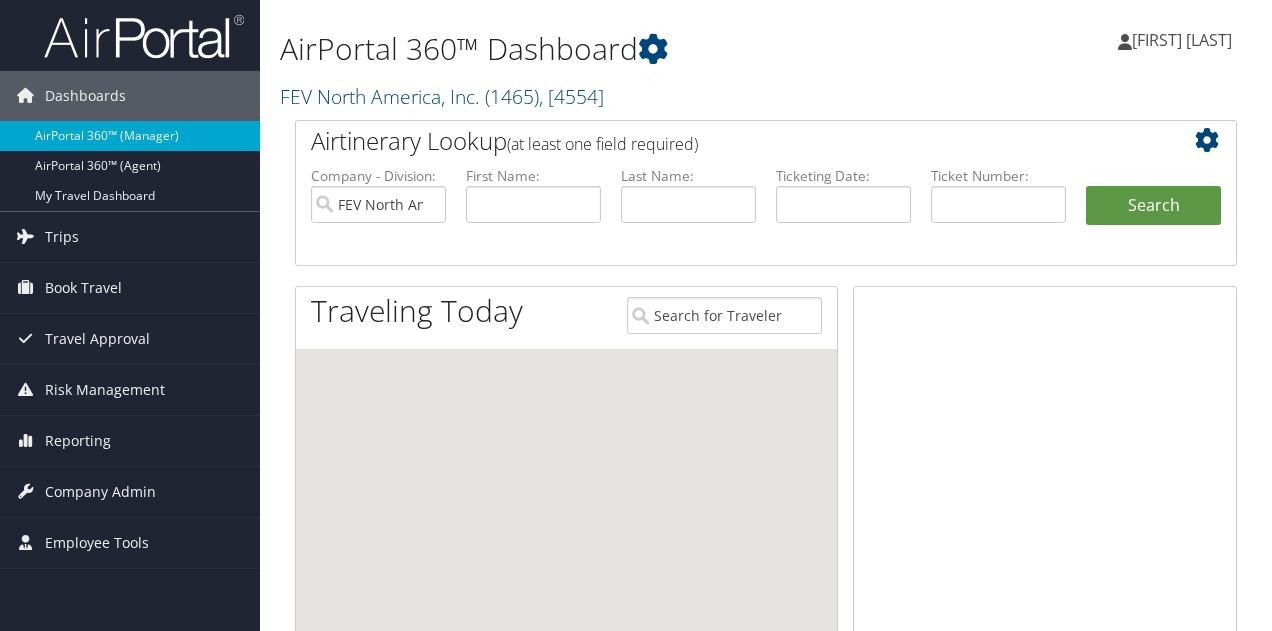 scroll, scrollTop: 0, scrollLeft: 0, axis: both 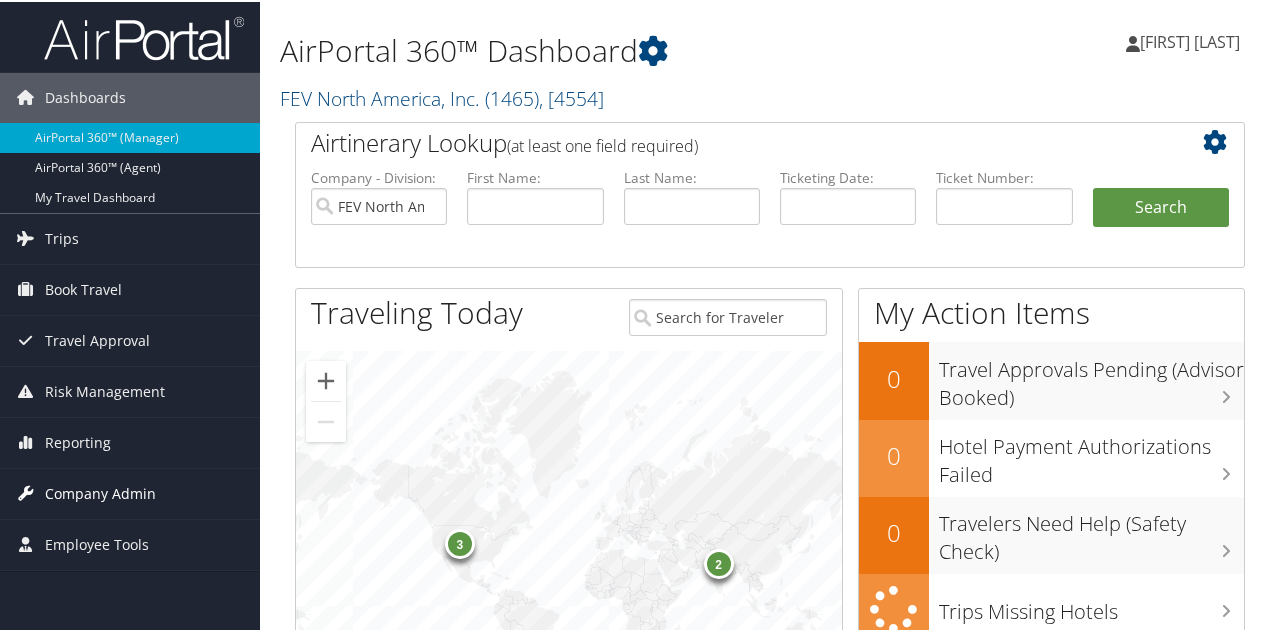 click on "Company Admin" at bounding box center (100, 492) 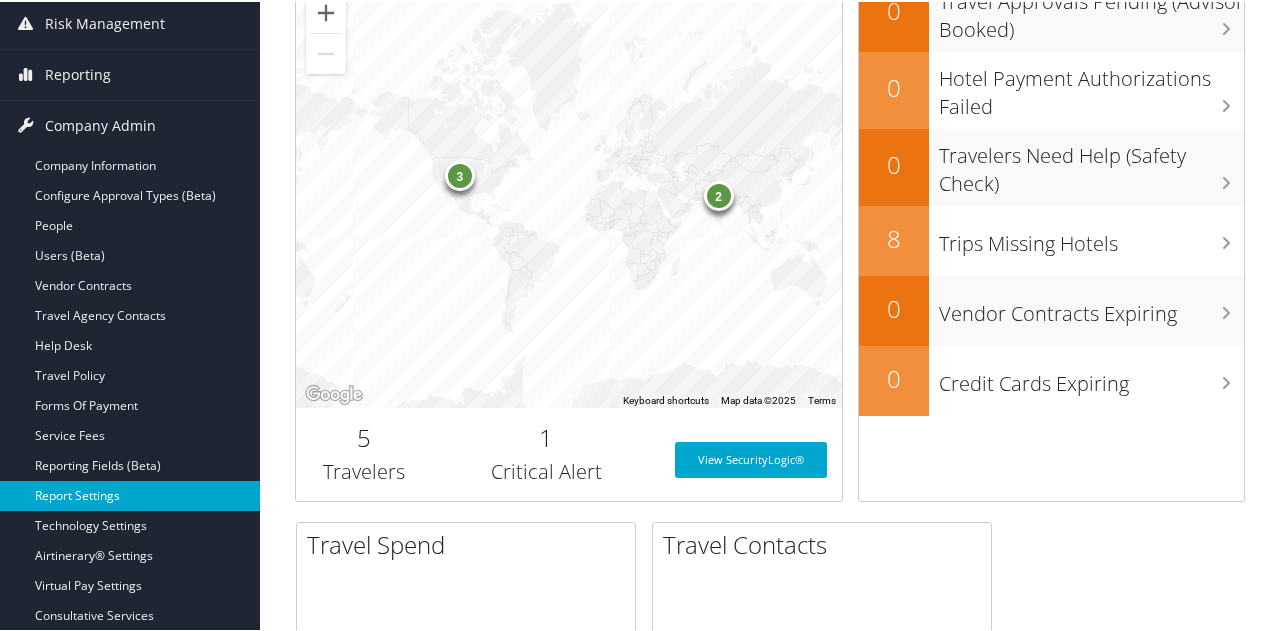 scroll, scrollTop: 400, scrollLeft: 0, axis: vertical 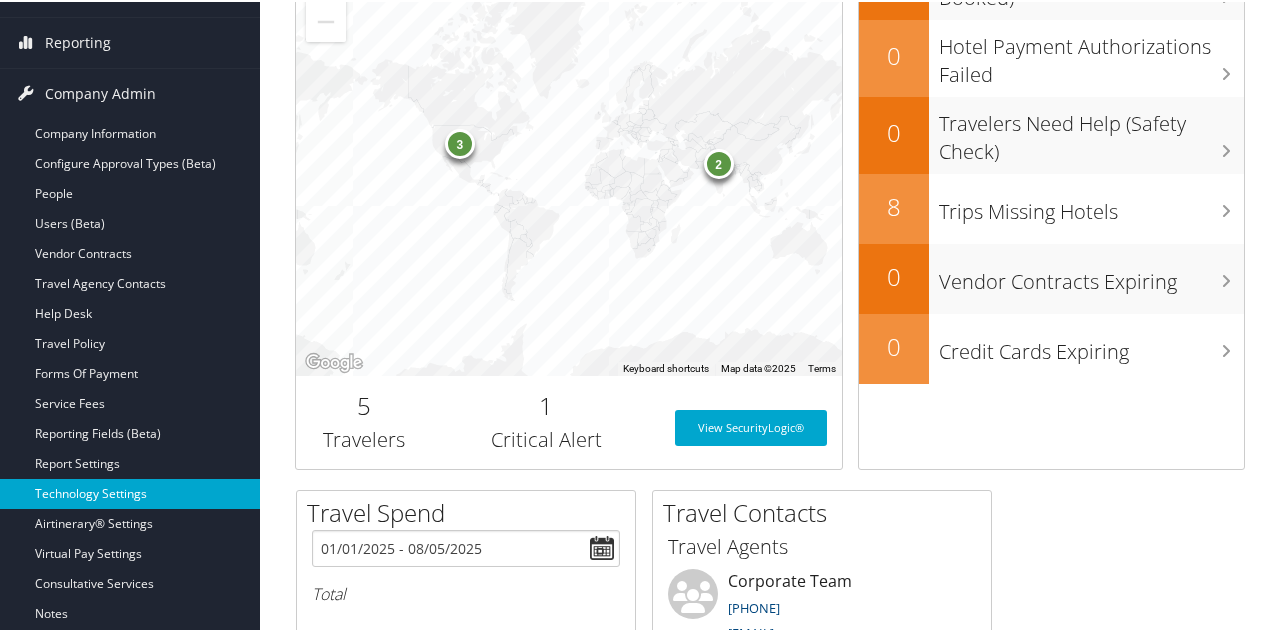 click on "Technology Settings" at bounding box center [130, 492] 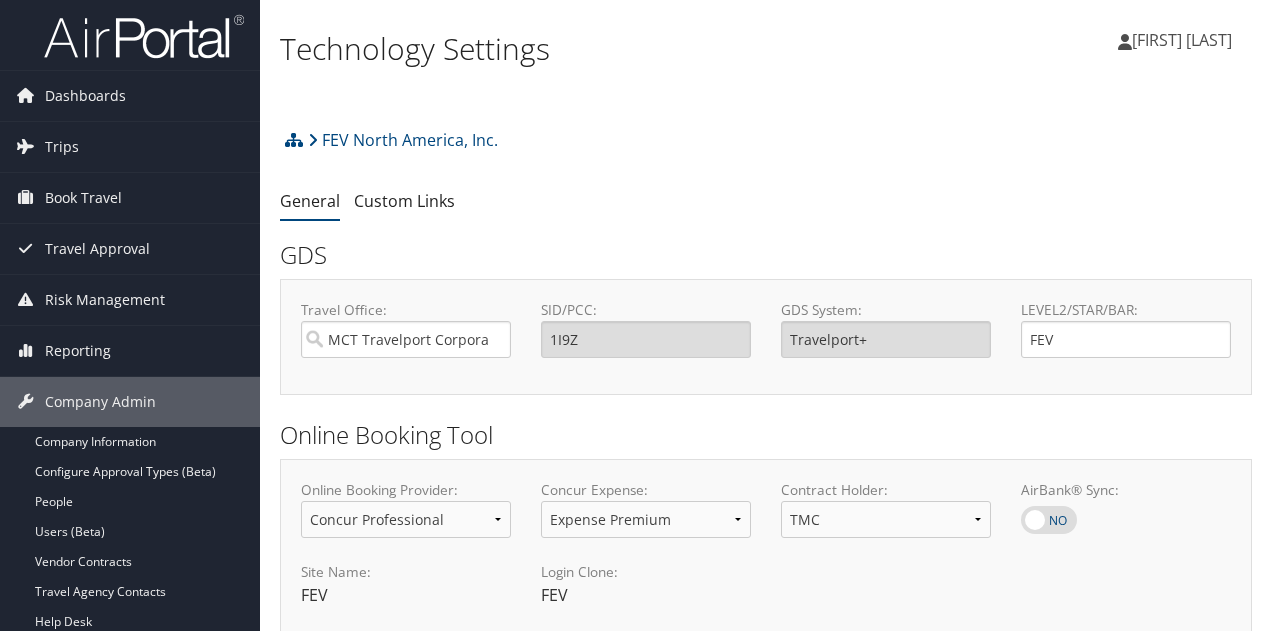 select on "4" 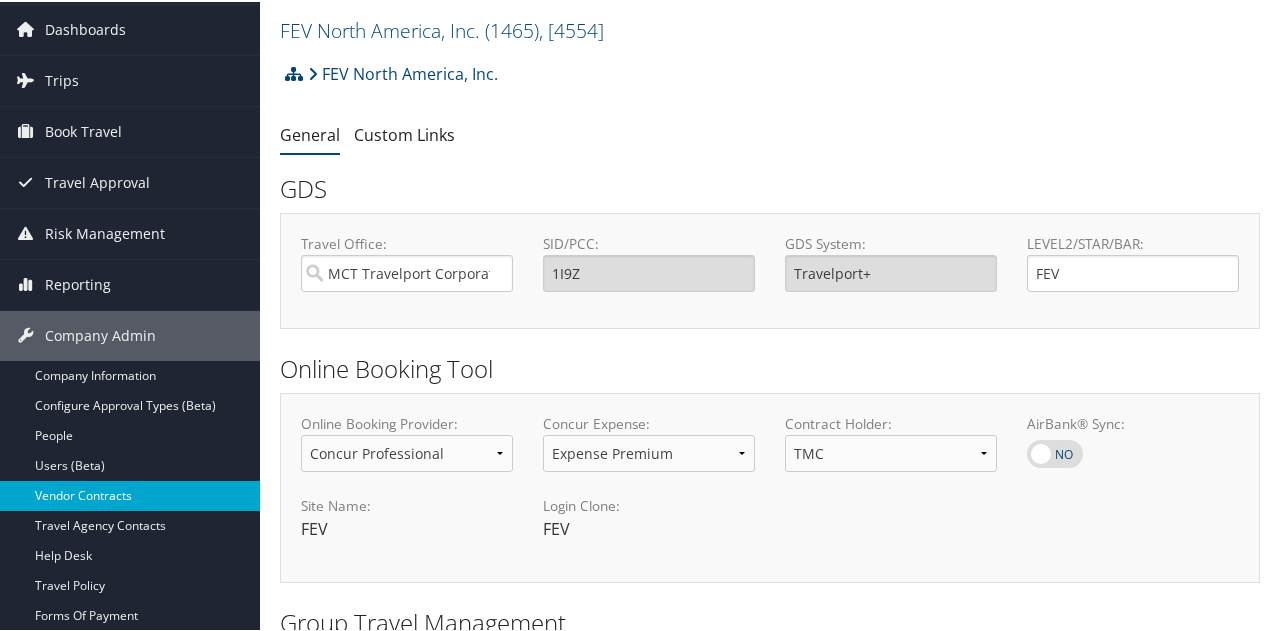scroll, scrollTop: 100, scrollLeft: 0, axis: vertical 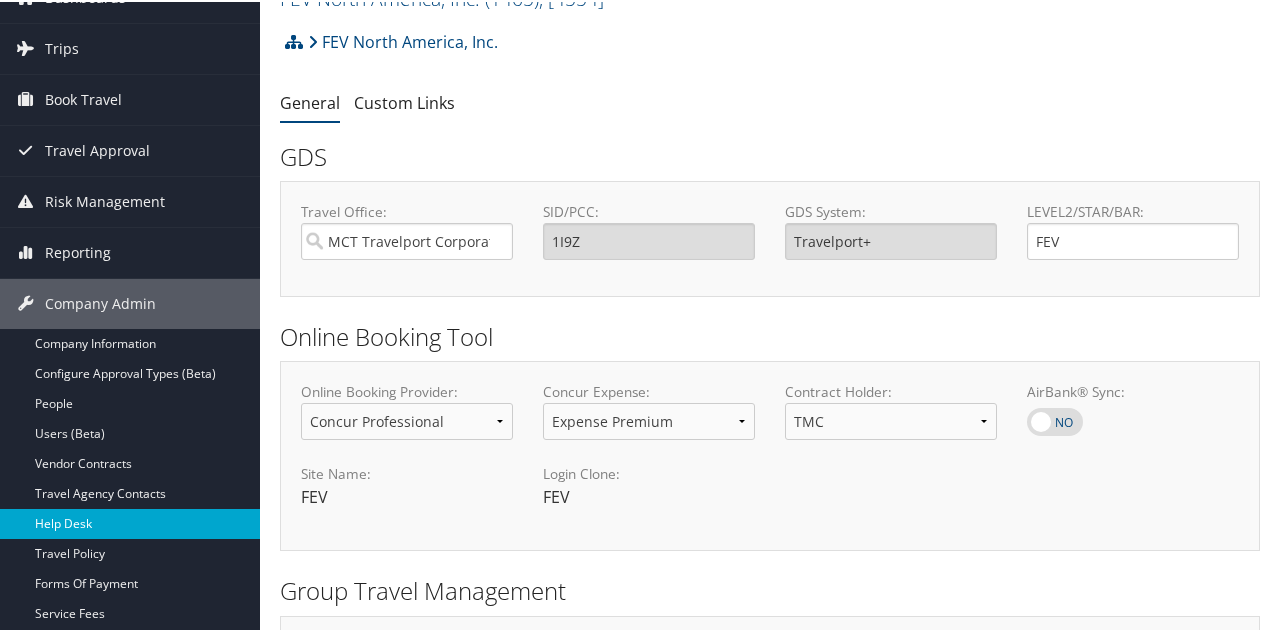 click on "Help Desk" at bounding box center (130, 522) 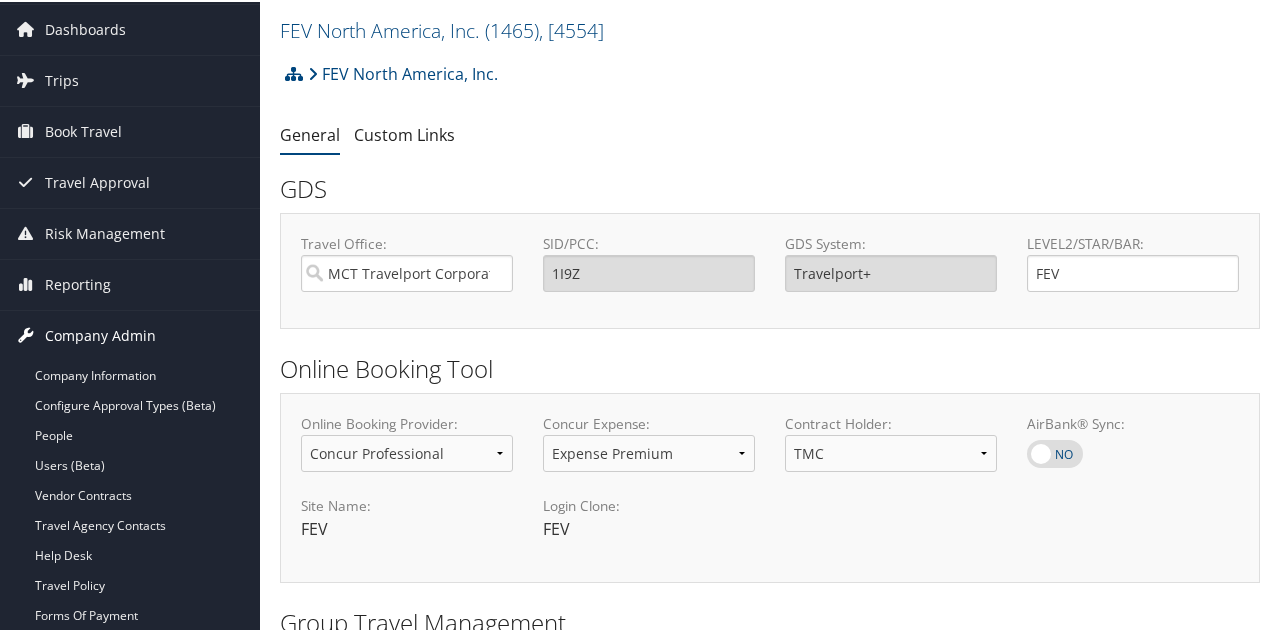 scroll, scrollTop: 100, scrollLeft: 0, axis: vertical 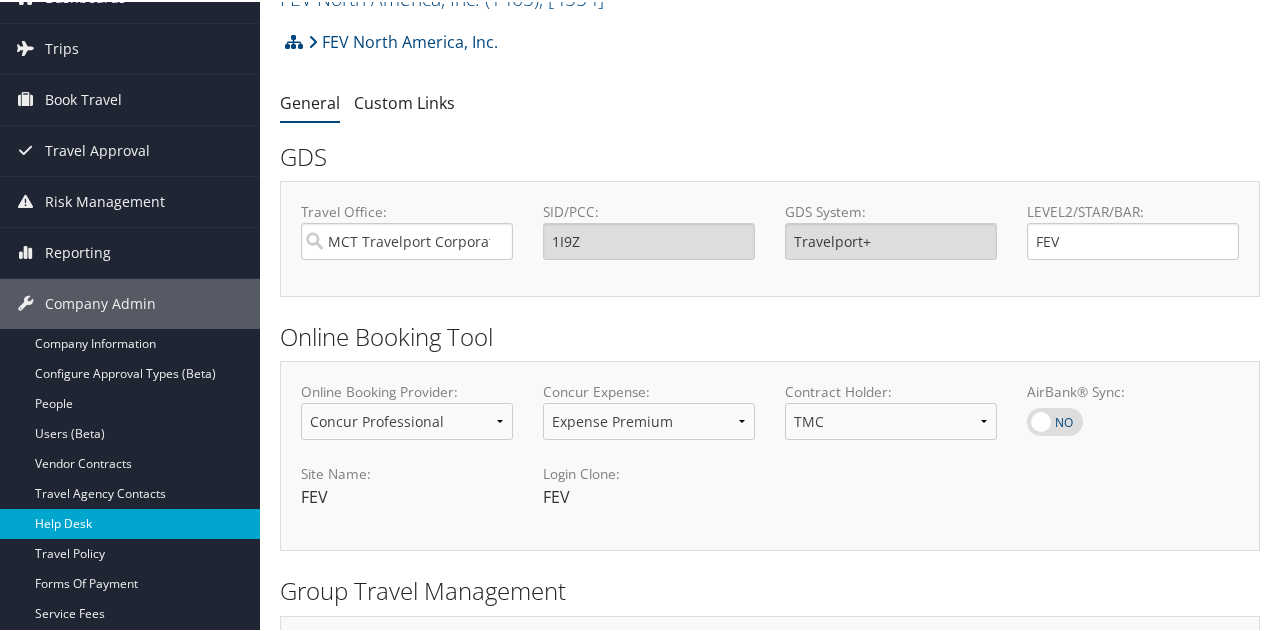 click on "Help Desk" at bounding box center [130, 522] 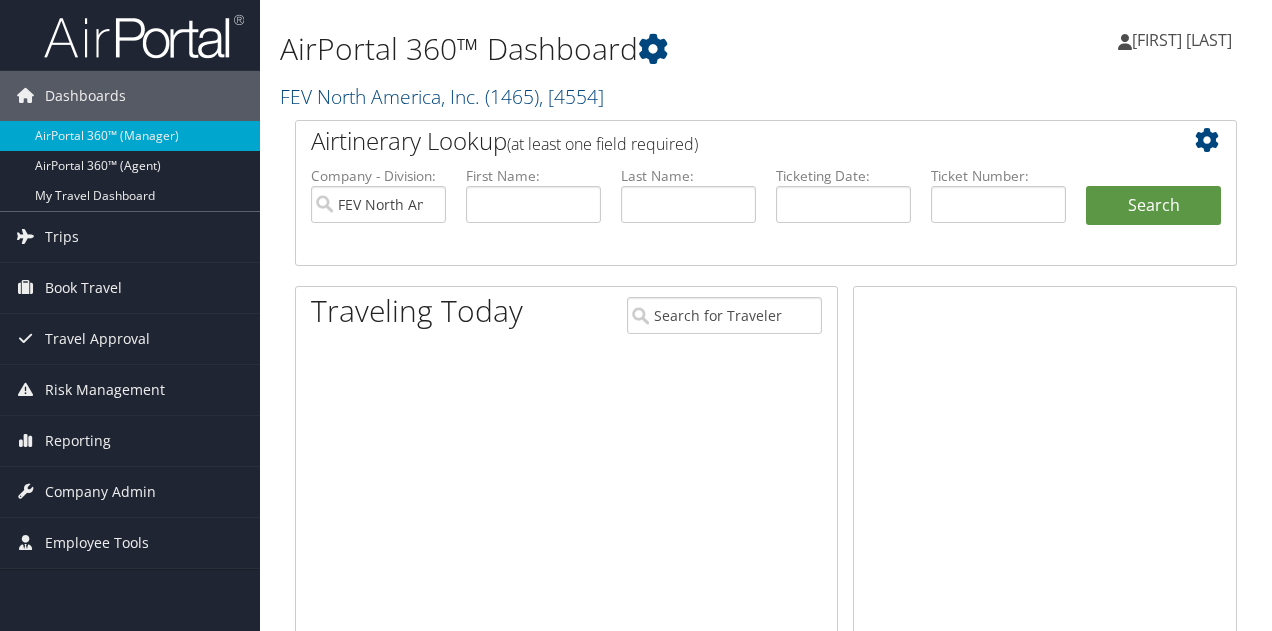 scroll, scrollTop: 0, scrollLeft: 0, axis: both 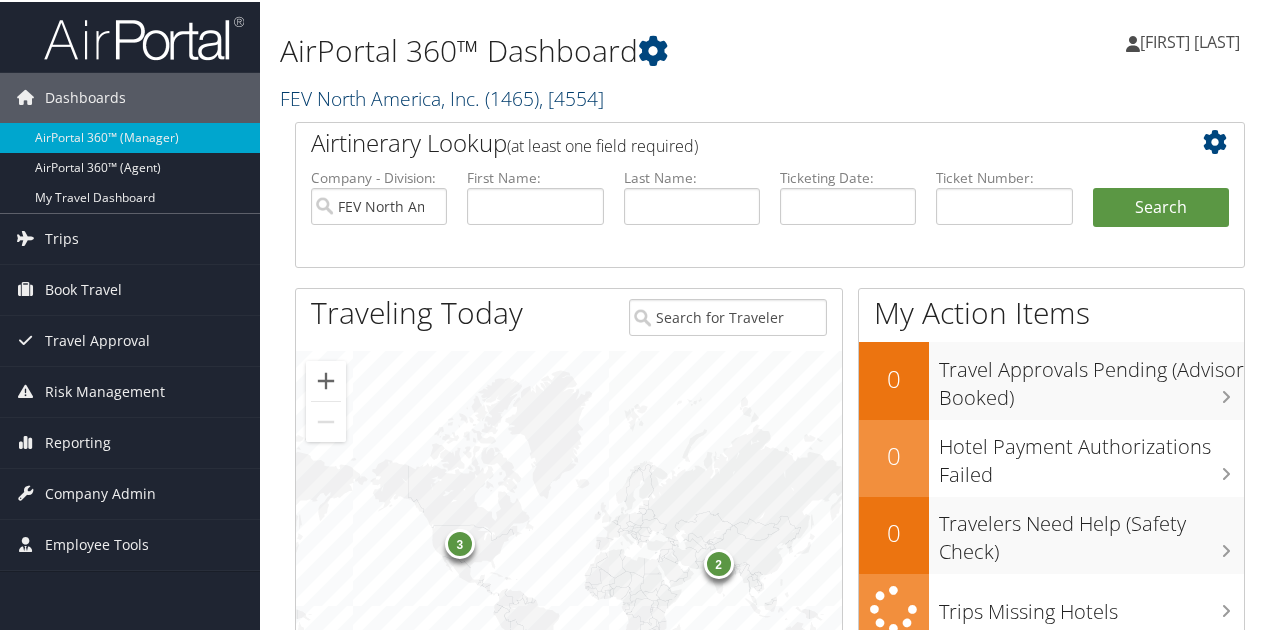 click on "FEV North America, Inc.   ( 1465 )  , [ POSTAL_CODE ]" at bounding box center [442, 96] 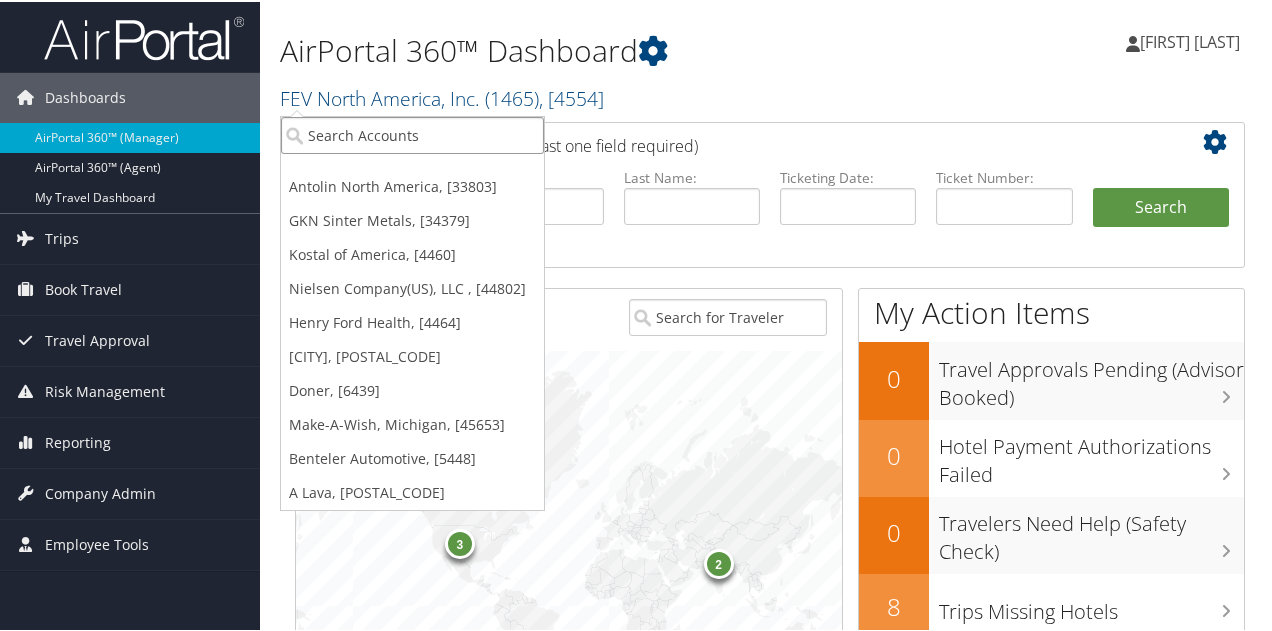 click at bounding box center [412, 133] 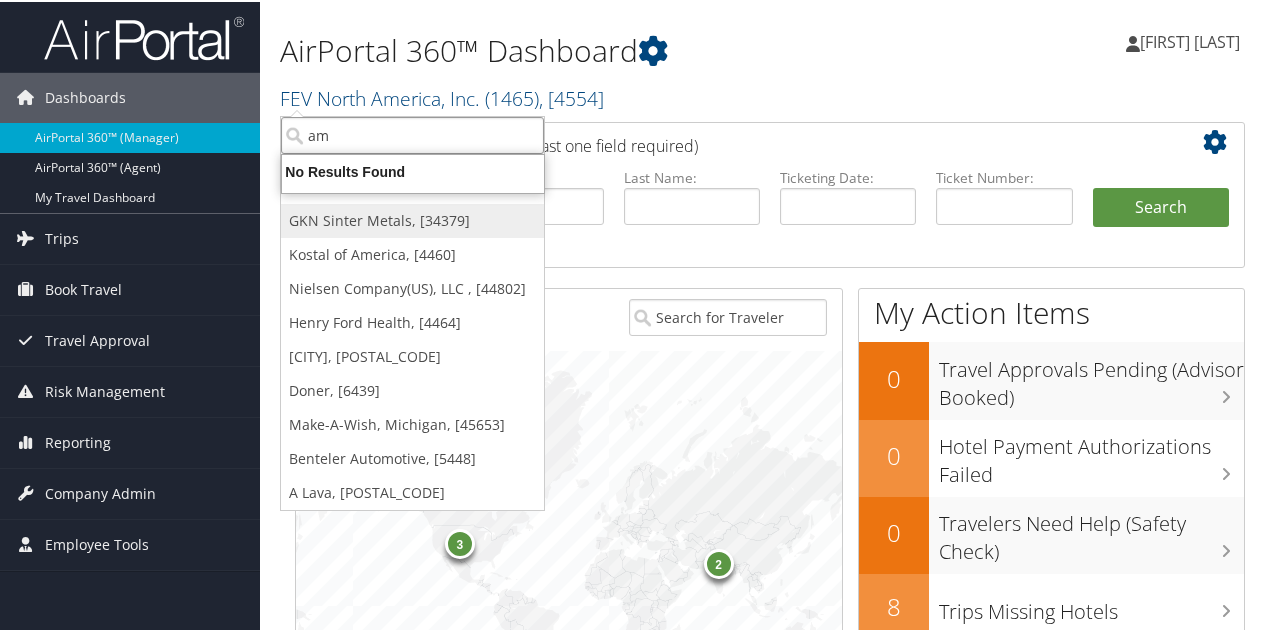 type on "a" 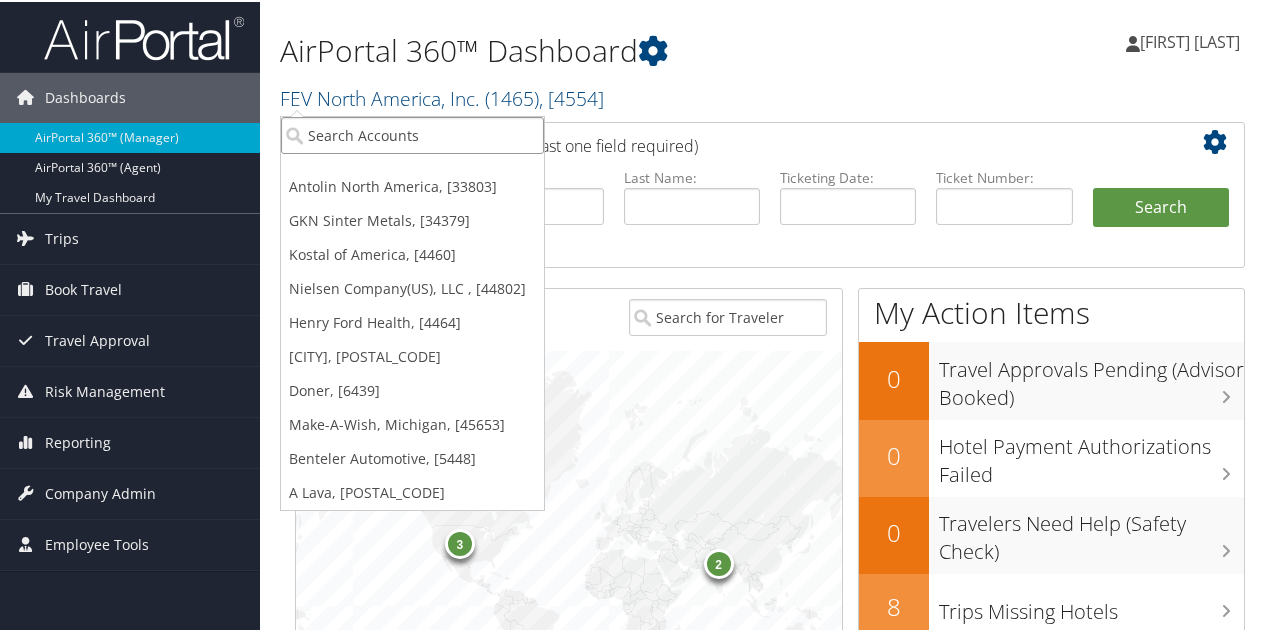 type 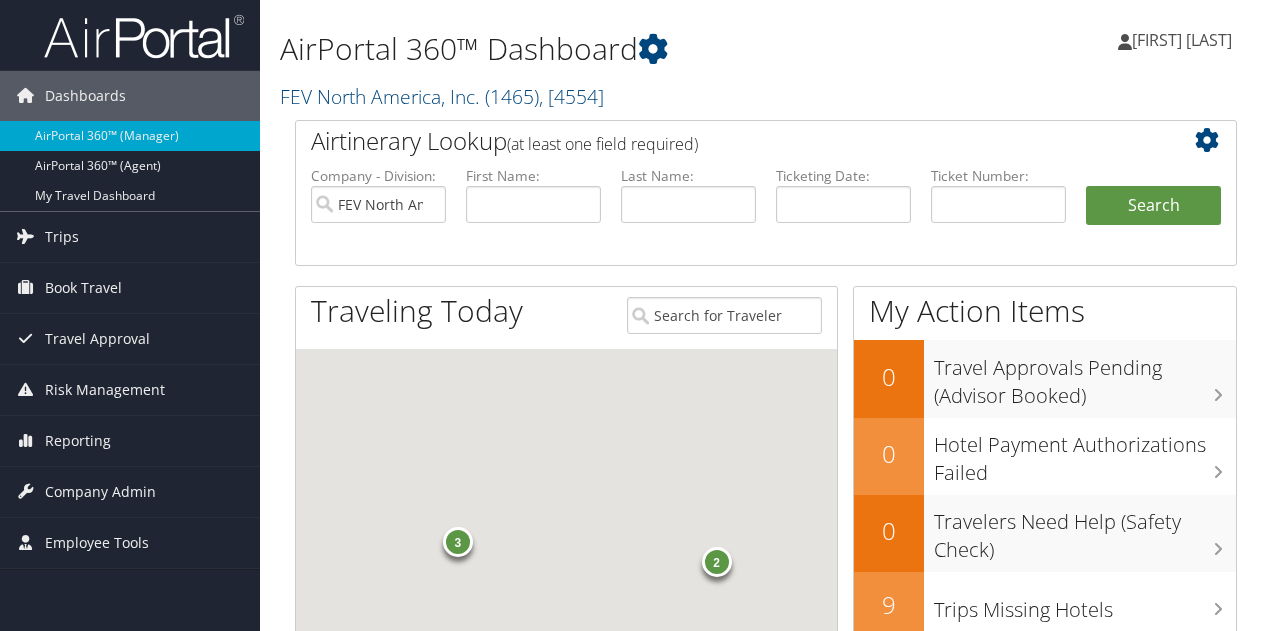 scroll, scrollTop: 0, scrollLeft: 0, axis: both 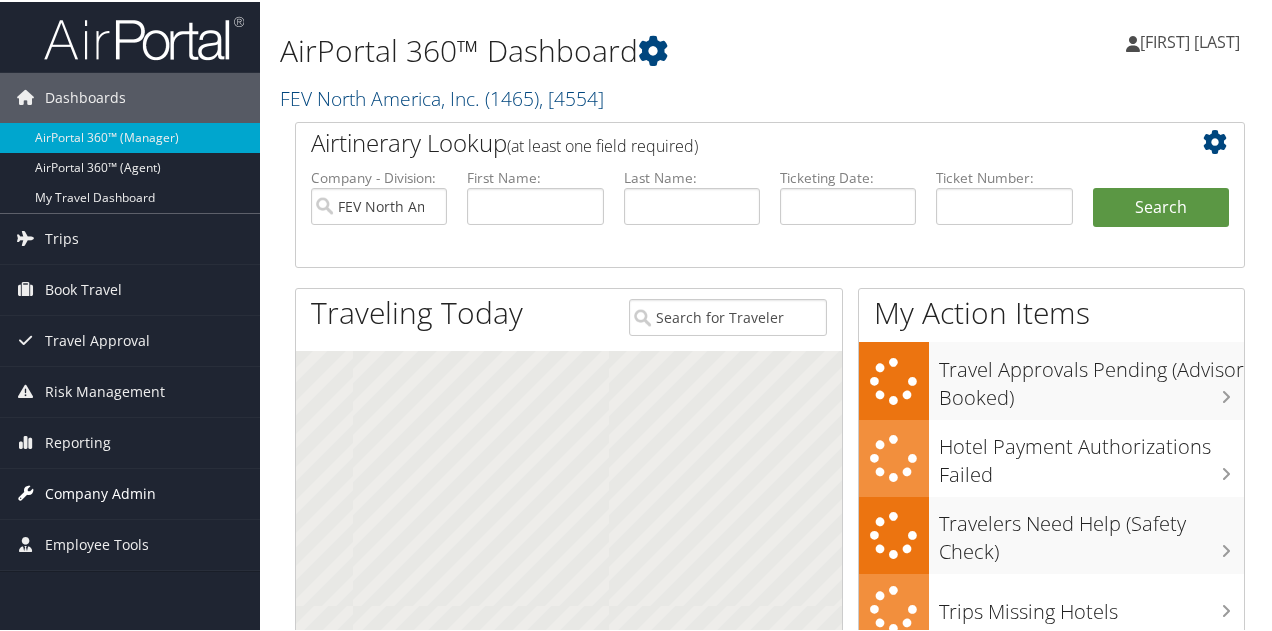 click on "Company Admin" at bounding box center (100, 492) 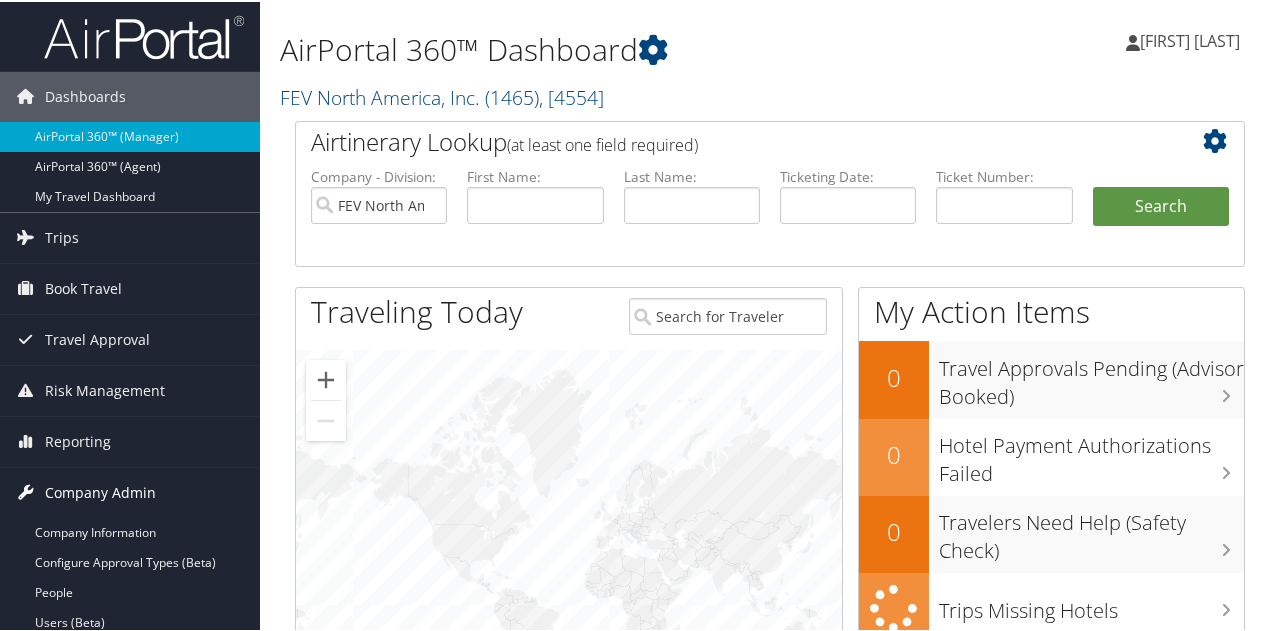 scroll, scrollTop: 200, scrollLeft: 0, axis: vertical 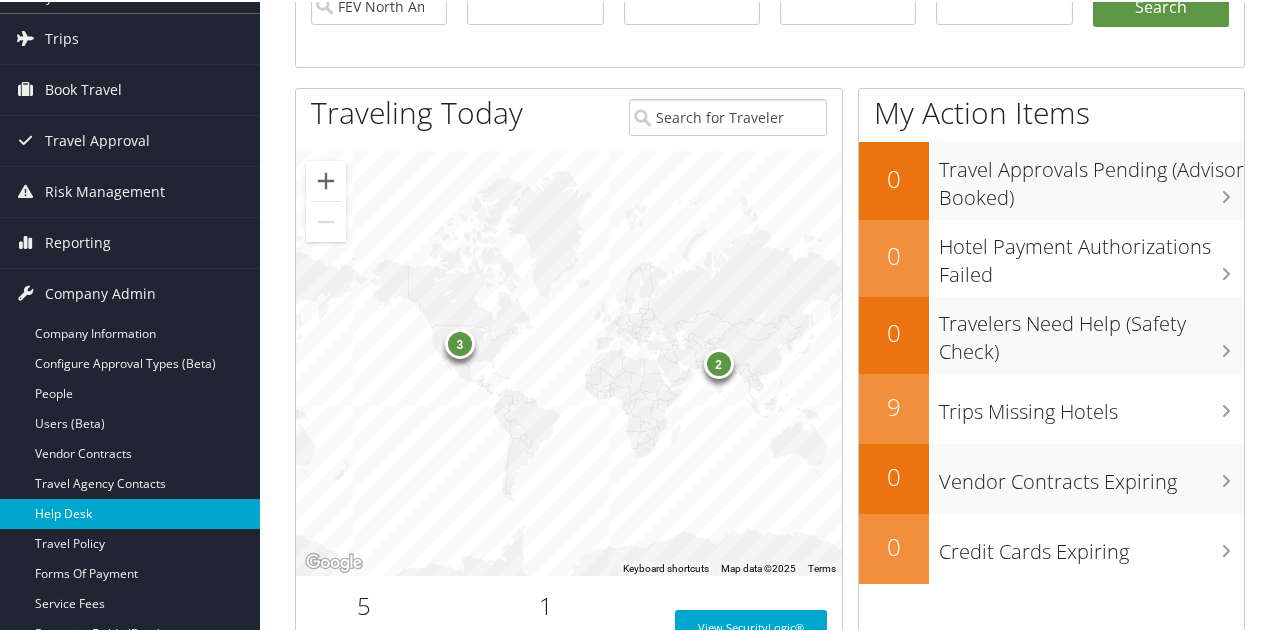 click on "Help Desk" at bounding box center [130, 512] 